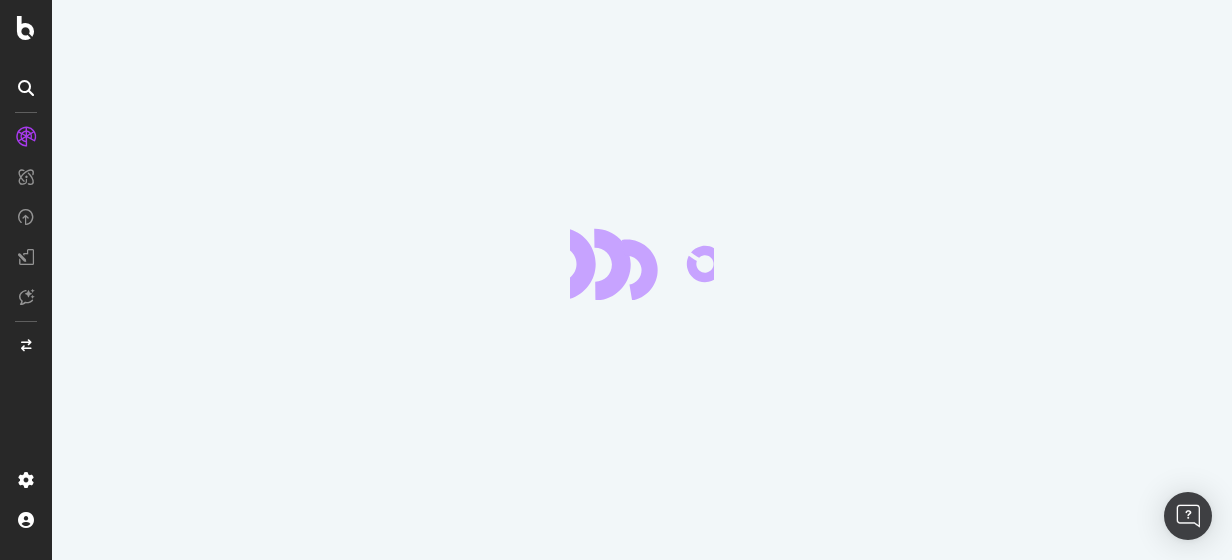 scroll, scrollTop: 0, scrollLeft: 0, axis: both 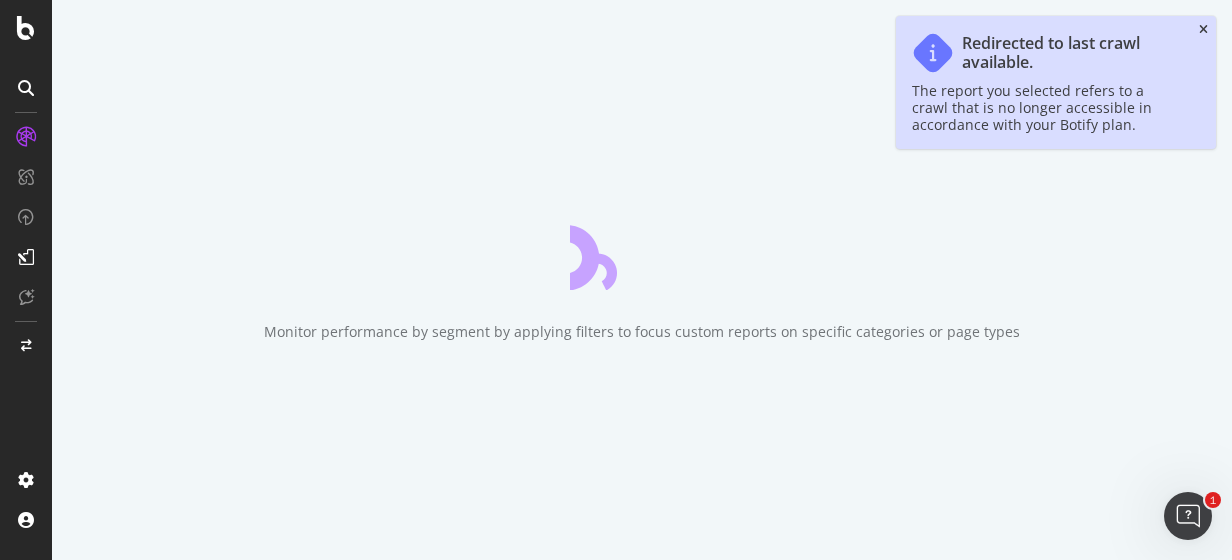 click at bounding box center (1203, 30) 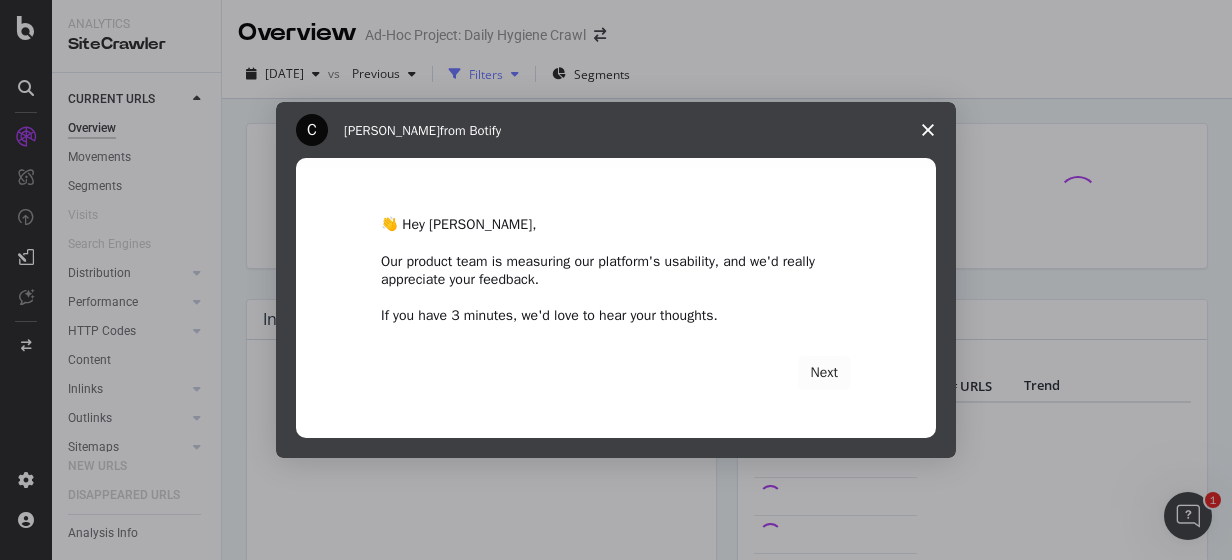 scroll, scrollTop: 0, scrollLeft: 0, axis: both 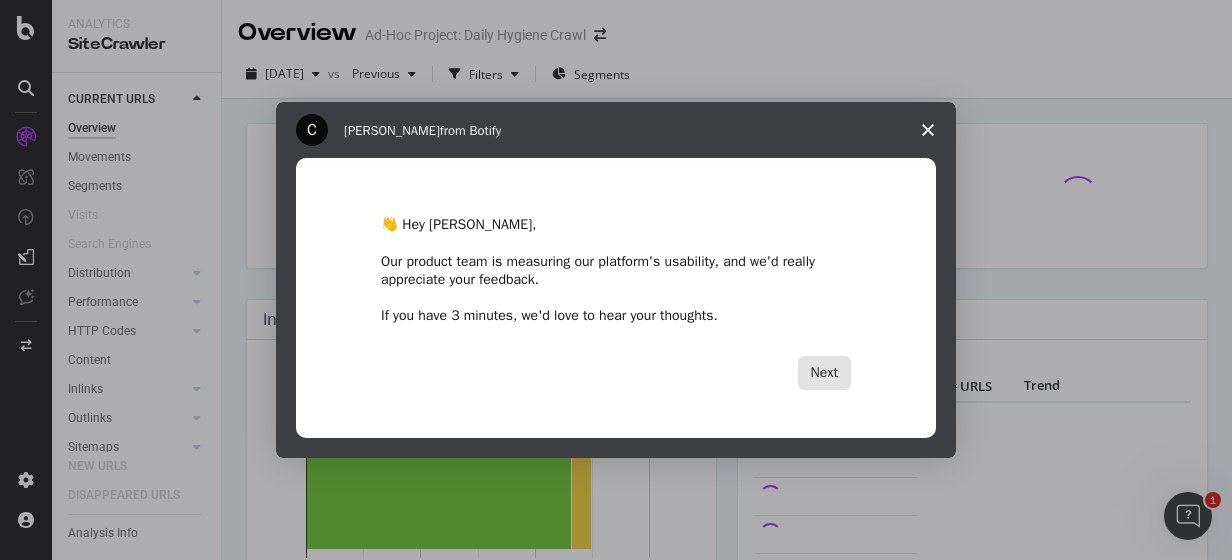 click on "Next" at bounding box center (824, 373) 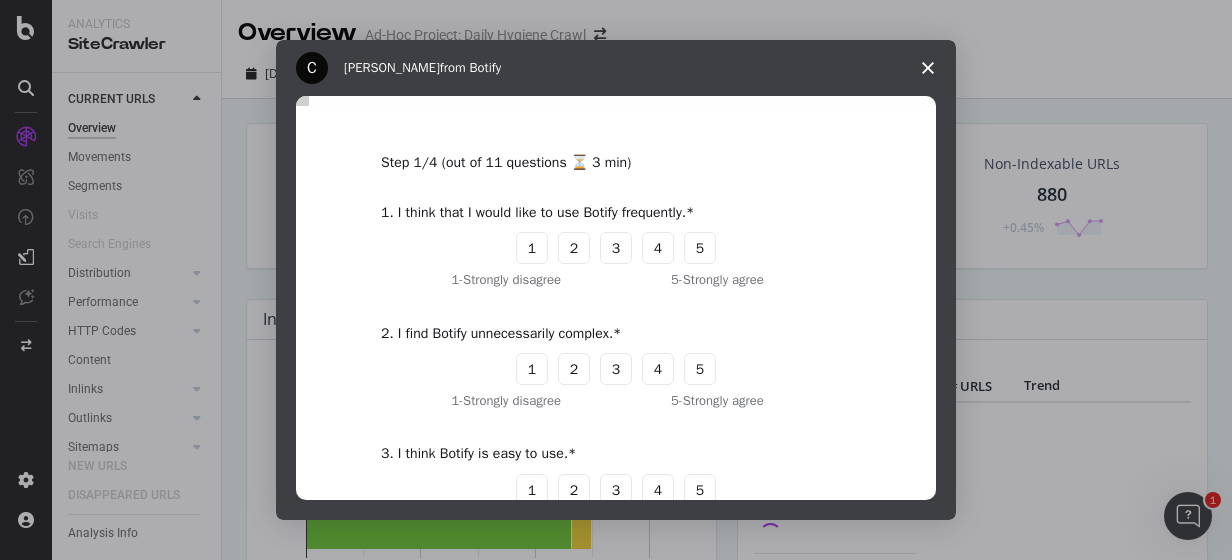 click 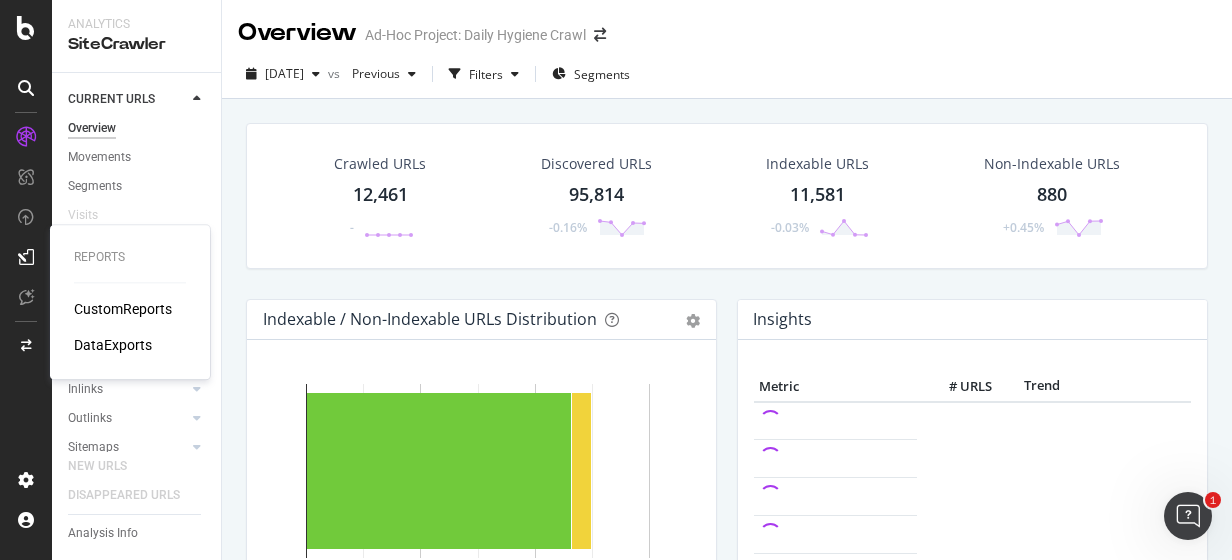 click at bounding box center [26, 257] 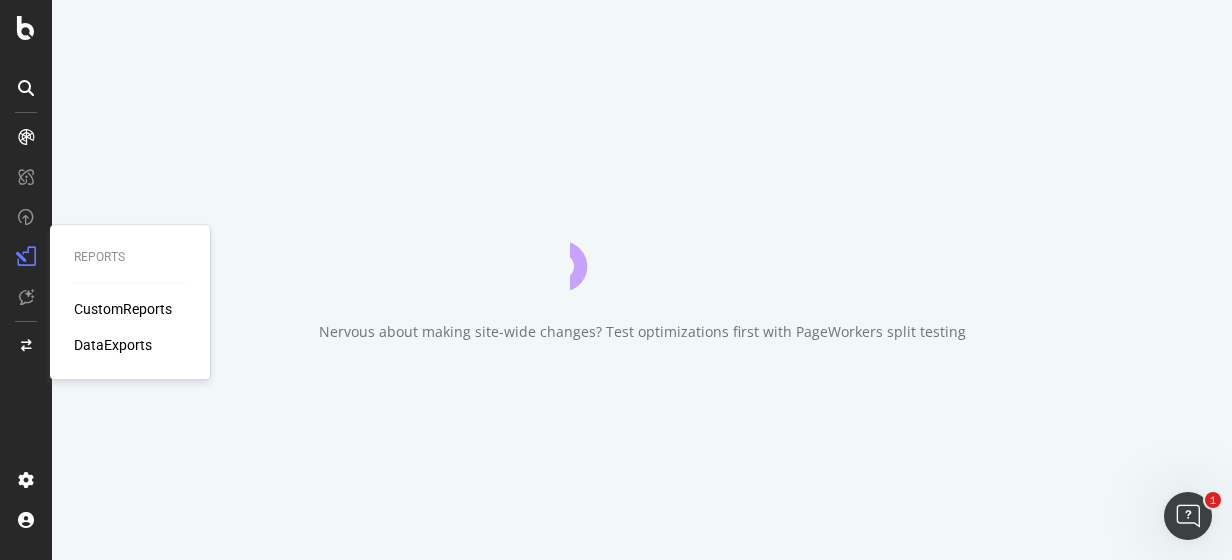 click on "CustomReports" at bounding box center [123, 309] 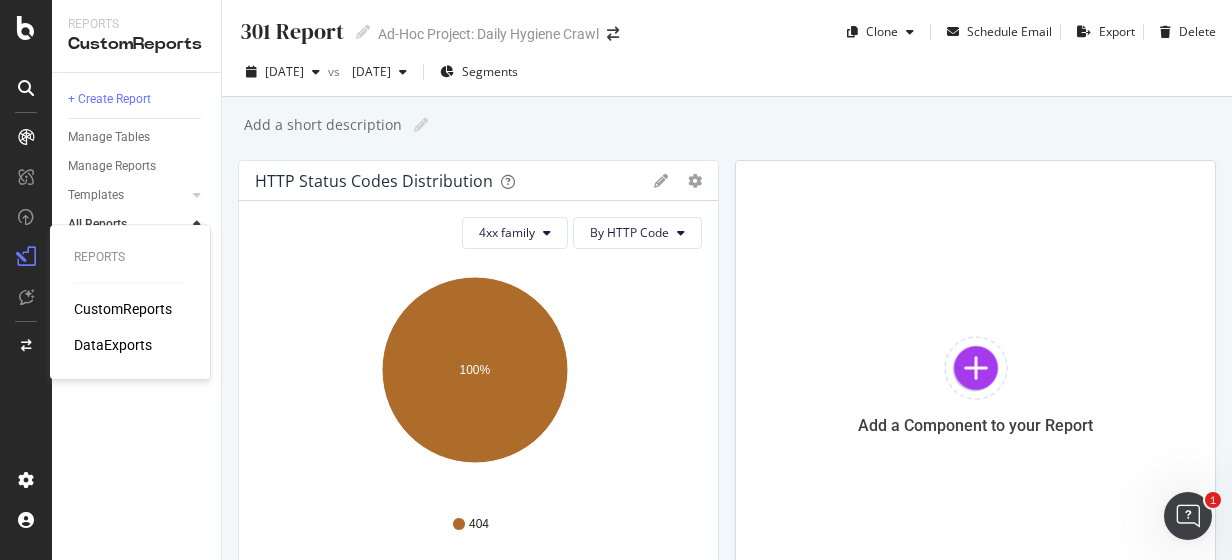 click on "CustomReports" at bounding box center [123, 309] 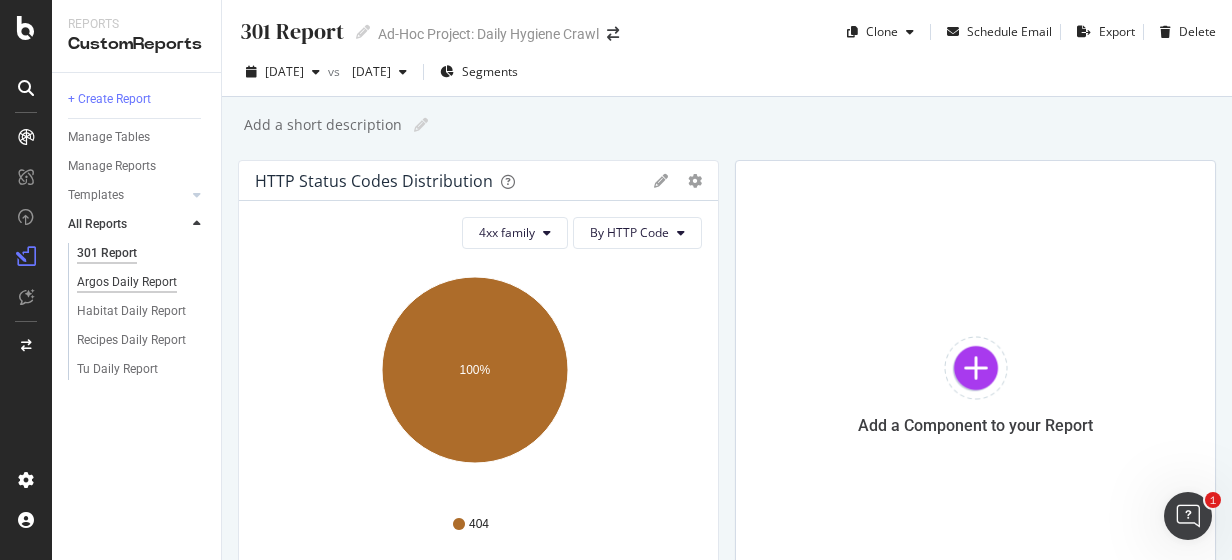 click on "Argos Daily Report" at bounding box center [127, 282] 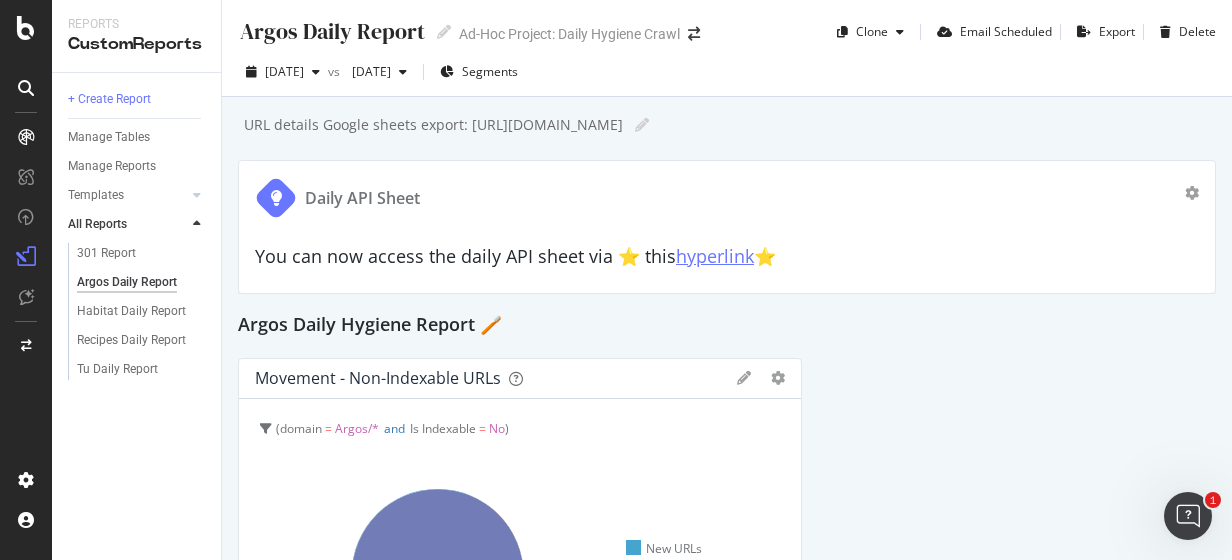 click on "hyperlink" at bounding box center (715, 256) 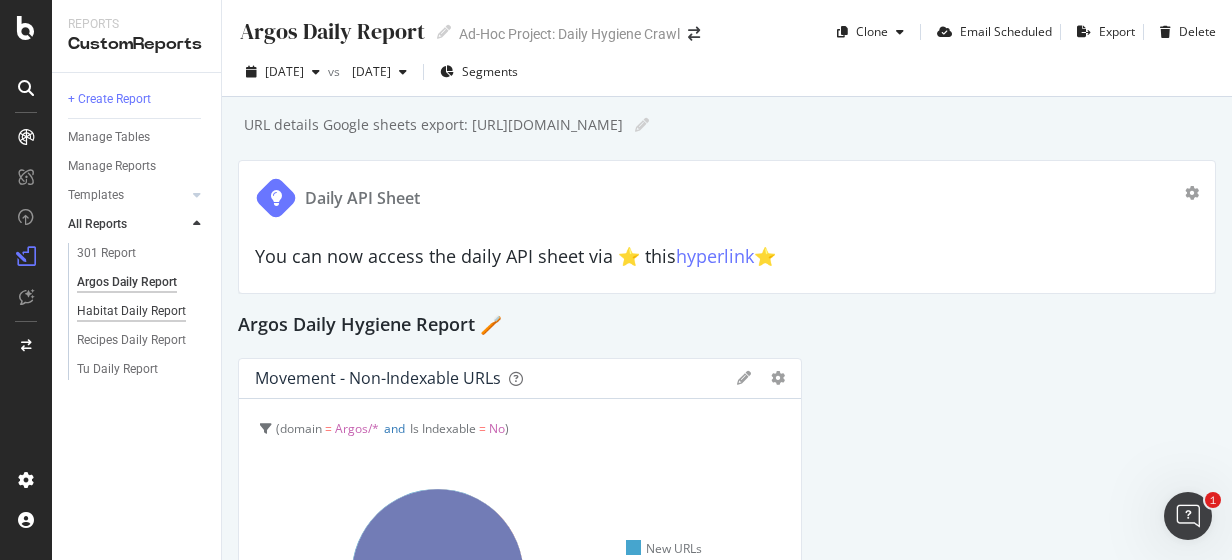 click on "Habitat Daily Report" at bounding box center (131, 311) 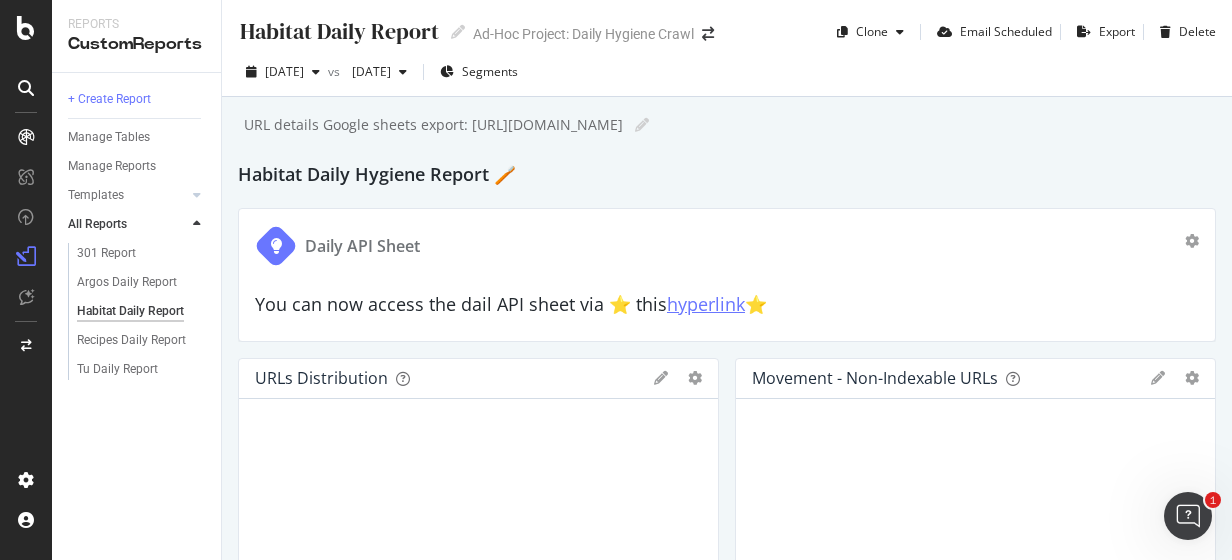 click on "hyperlink" at bounding box center [706, 304] 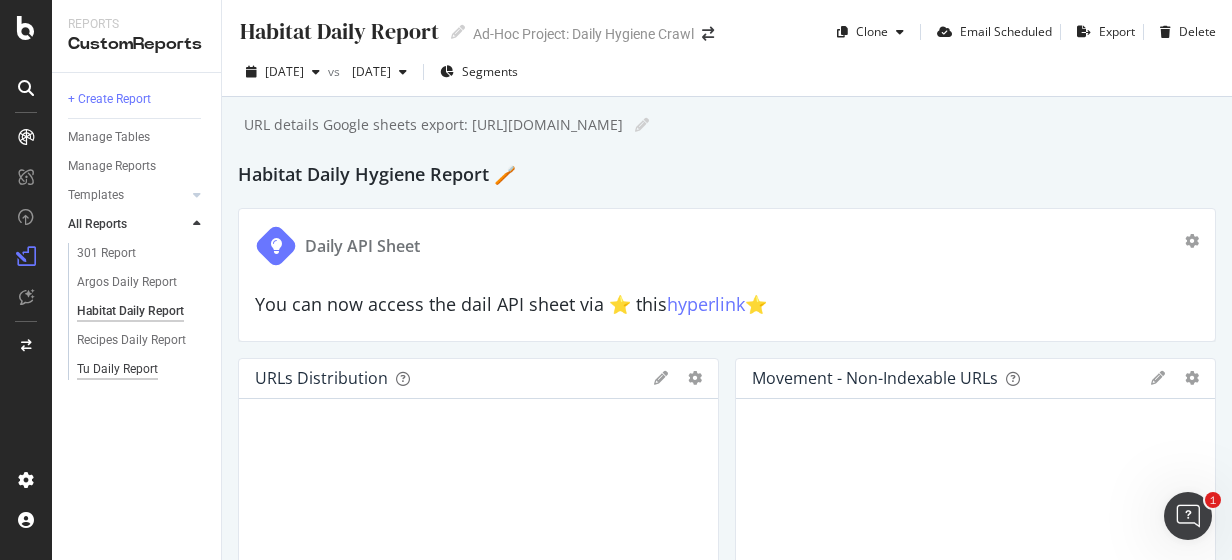 click on "Tu Daily Report" at bounding box center (117, 369) 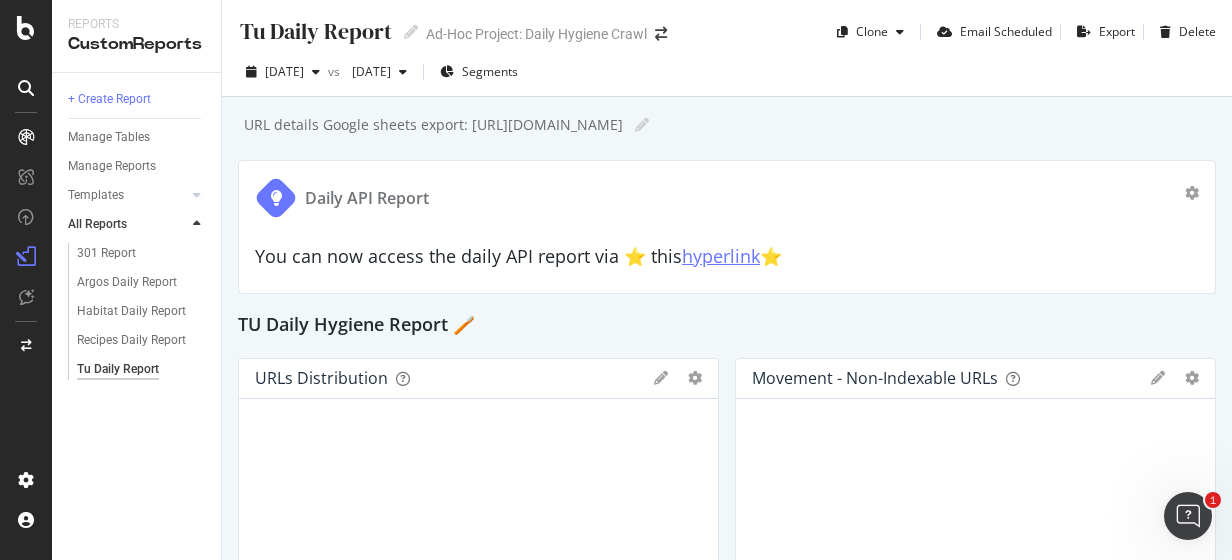 click on "hyperlink" at bounding box center (721, 256) 